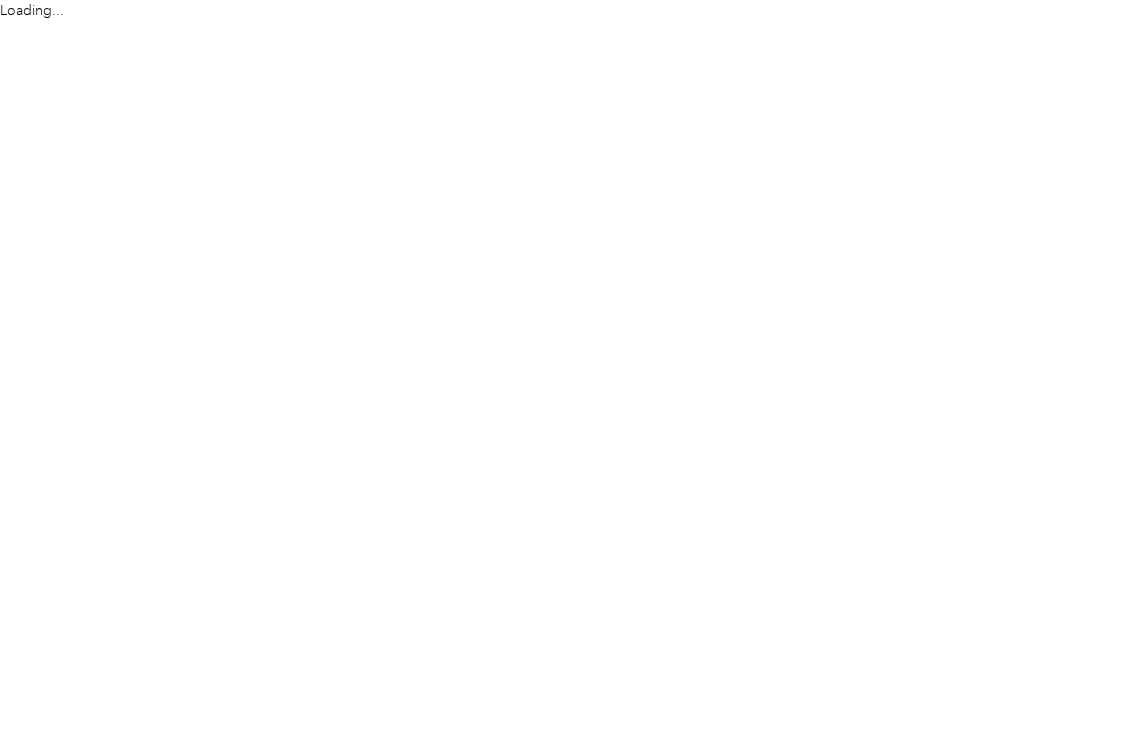 scroll, scrollTop: 0, scrollLeft: 0, axis: both 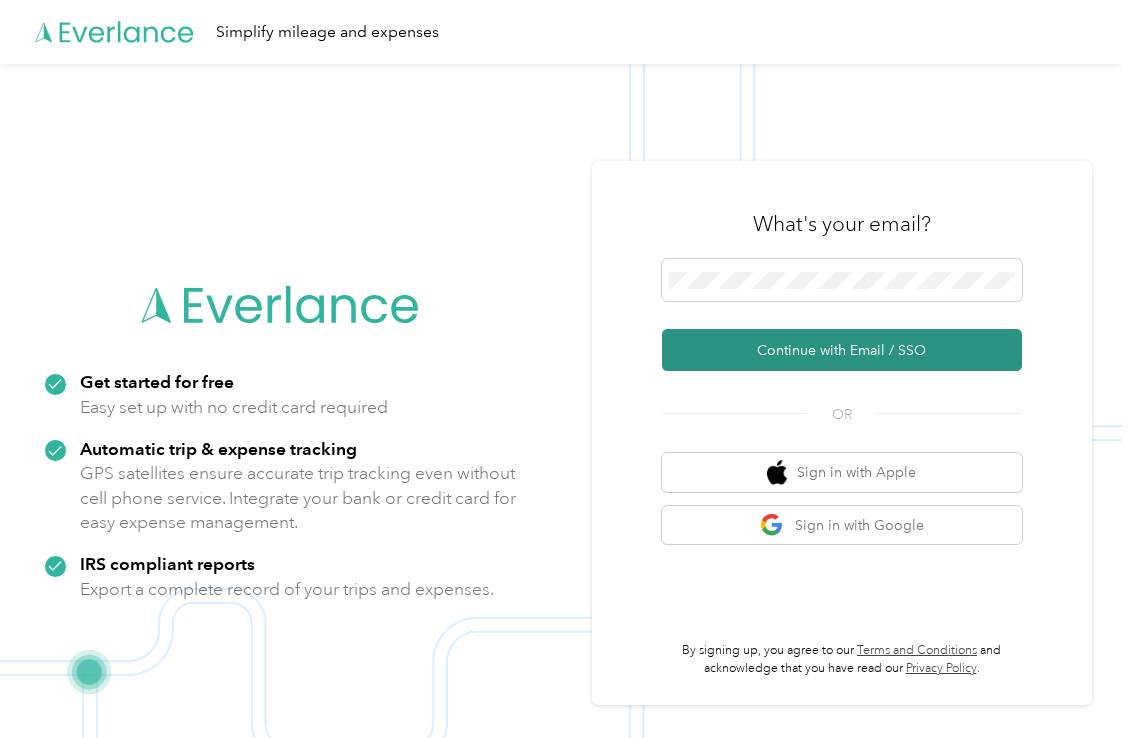 click on "Continue with Email / SSO" at bounding box center (842, 350) 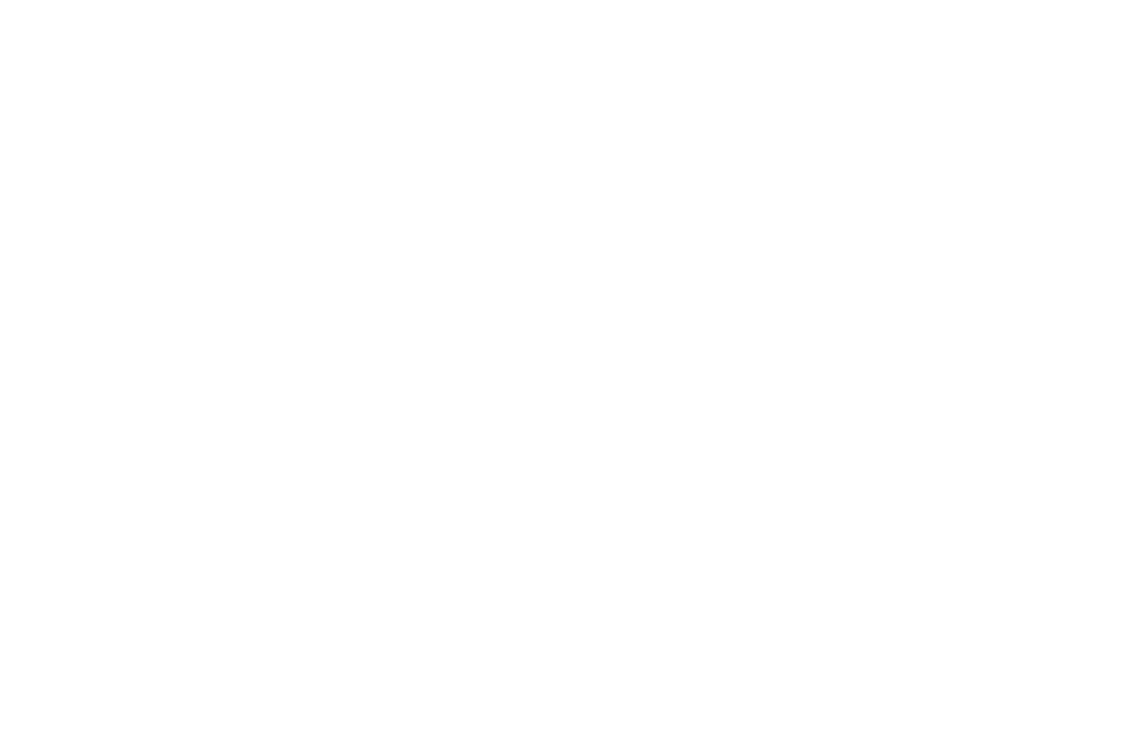 scroll, scrollTop: 0, scrollLeft: 0, axis: both 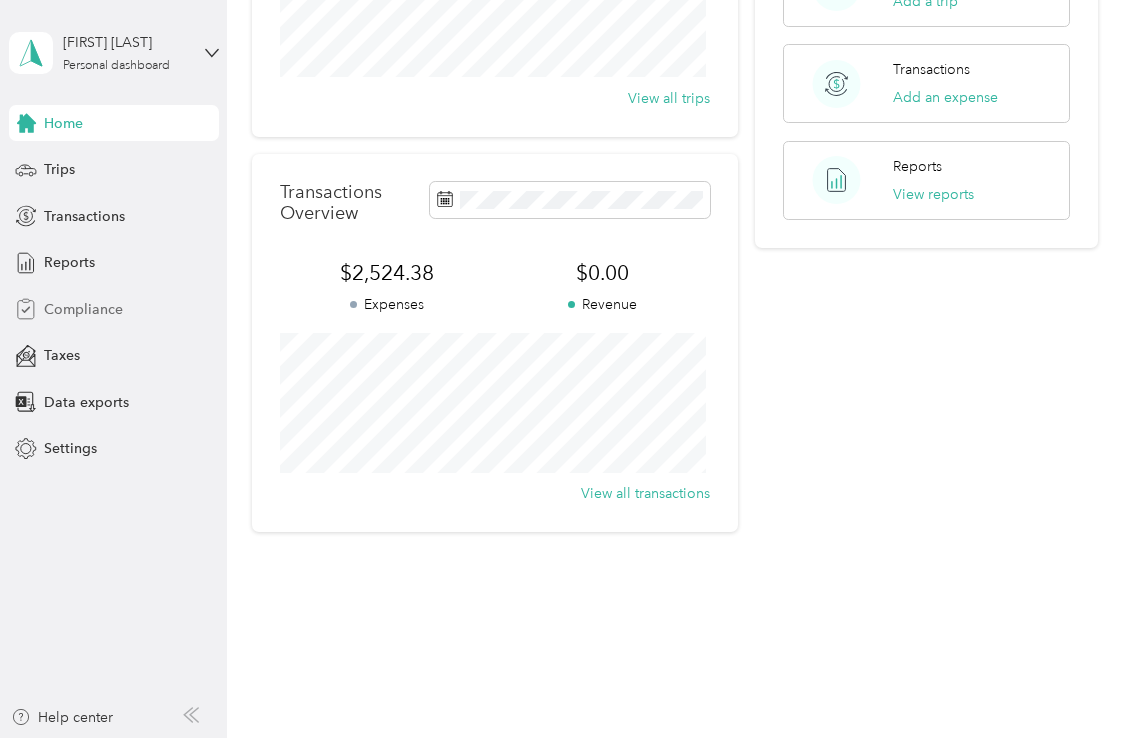 click on "Compliance" at bounding box center [114, 309] 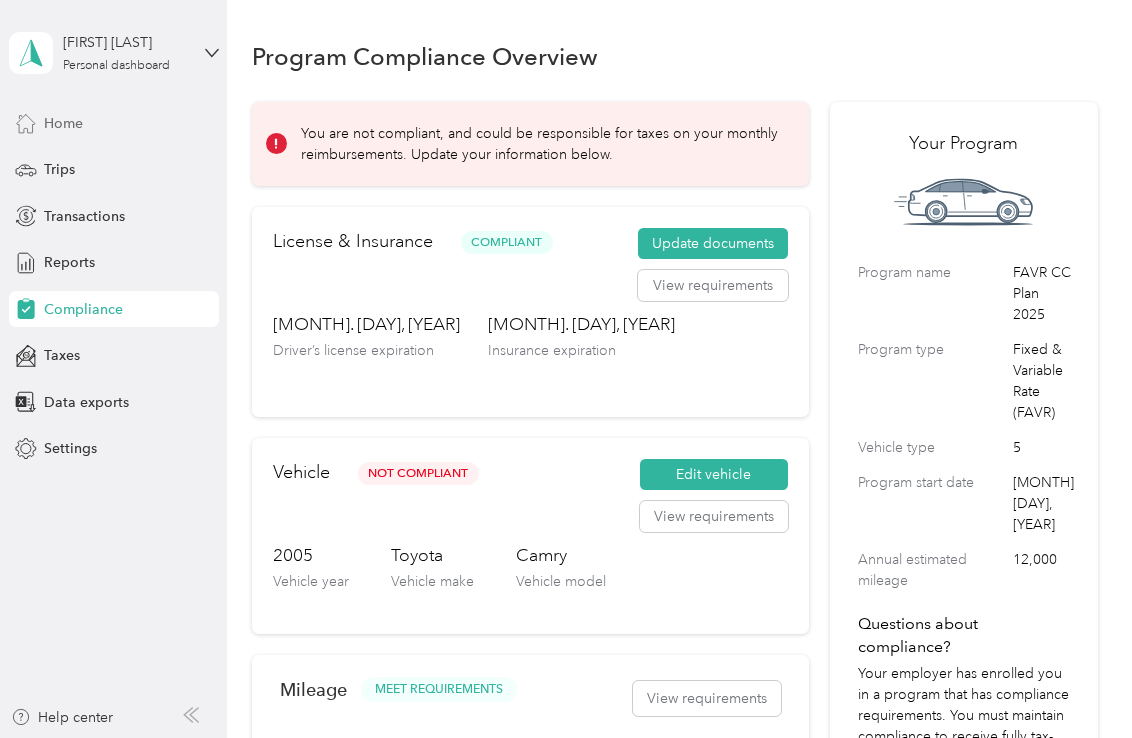 click on "Home" at bounding box center [63, 123] 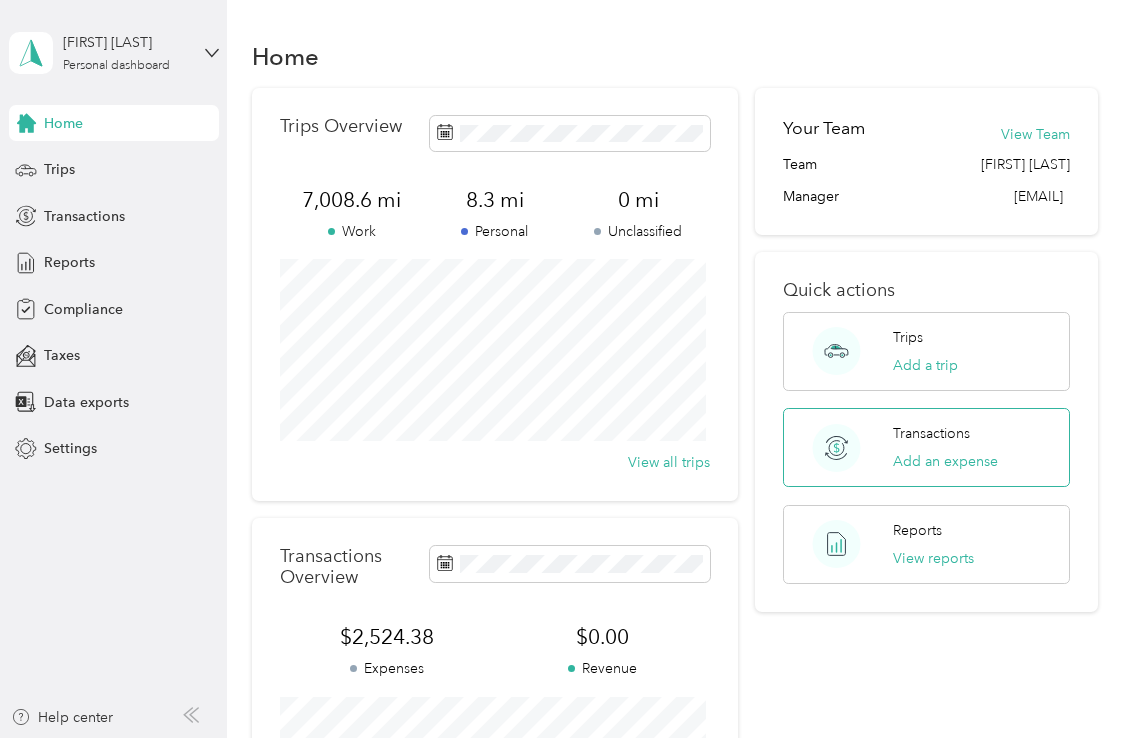 click on "Transactions Add an expense" at bounding box center [926, 447] 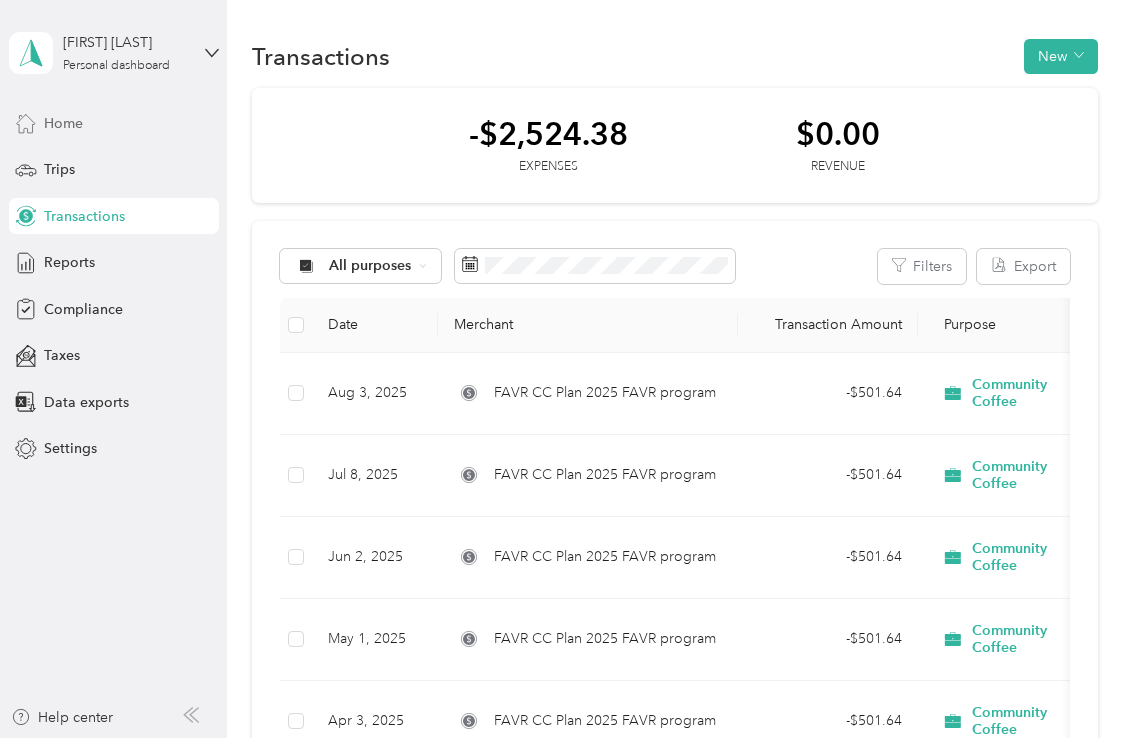 click on "Home" at bounding box center [63, 123] 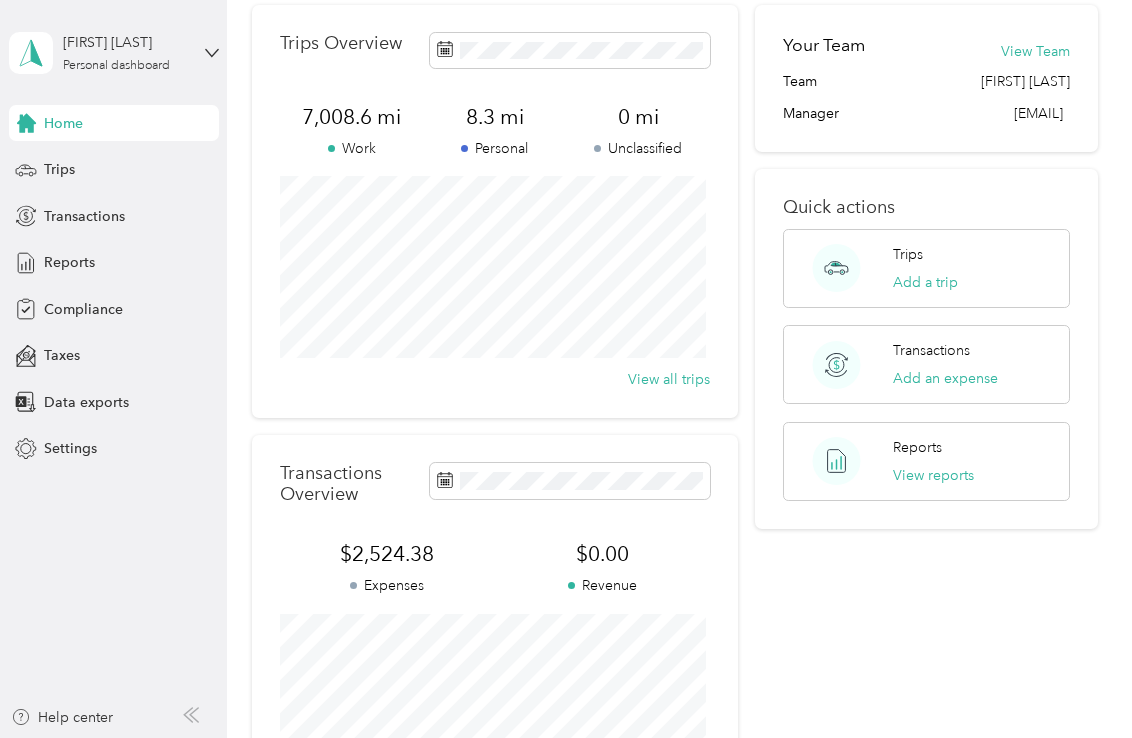 scroll, scrollTop: 0, scrollLeft: 0, axis: both 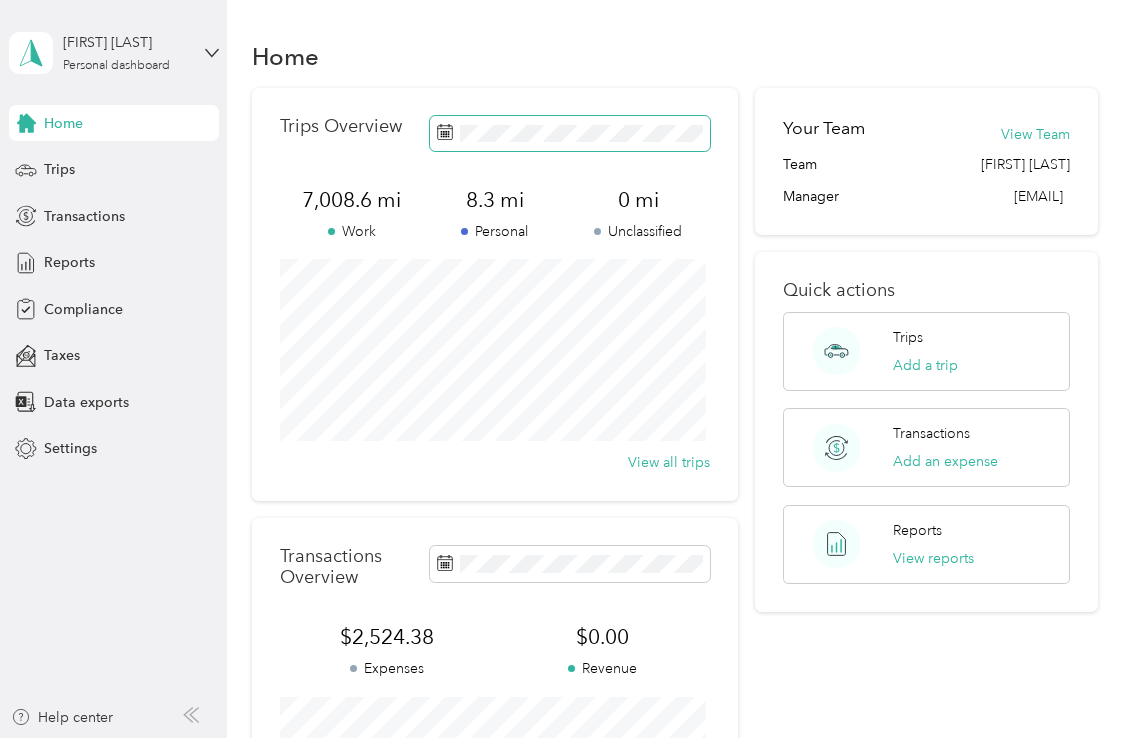 click 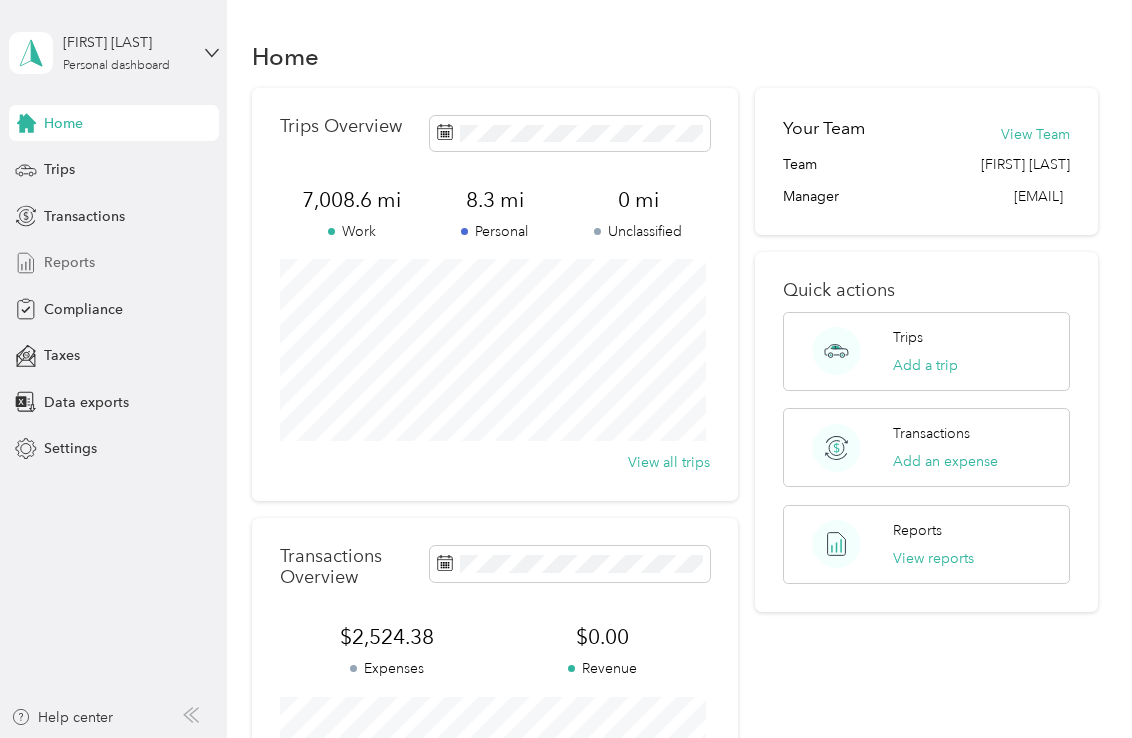 click on "Reports" at bounding box center [69, 262] 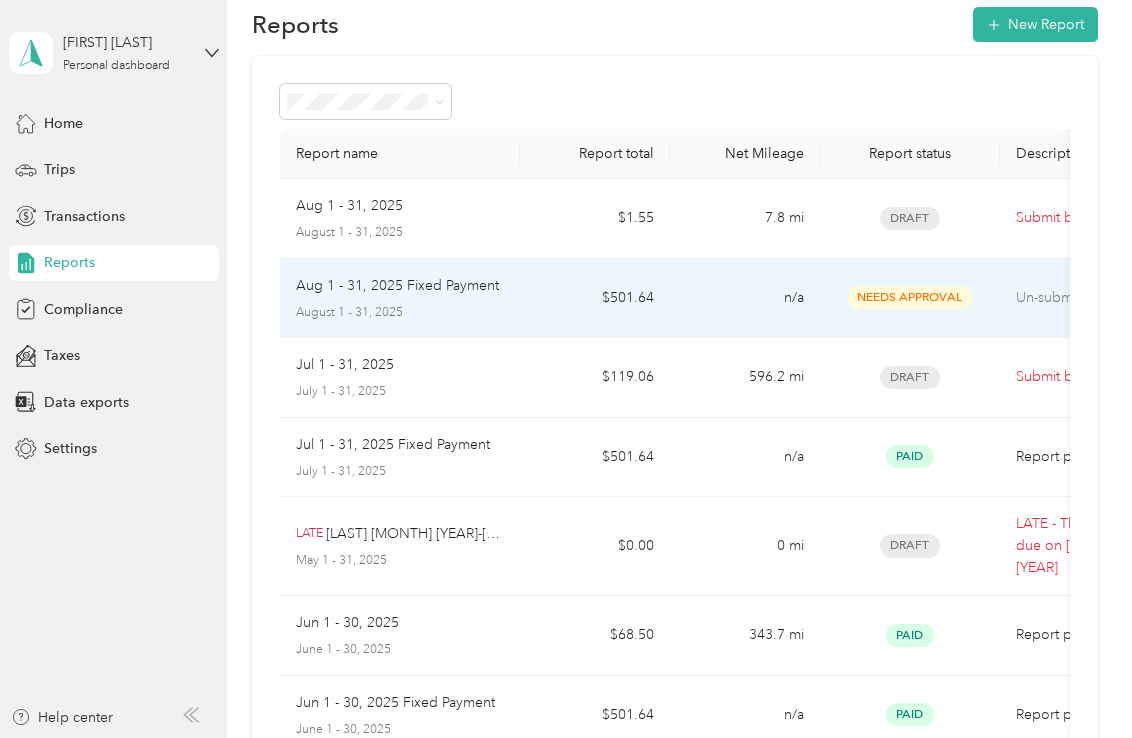 scroll, scrollTop: 0, scrollLeft: 0, axis: both 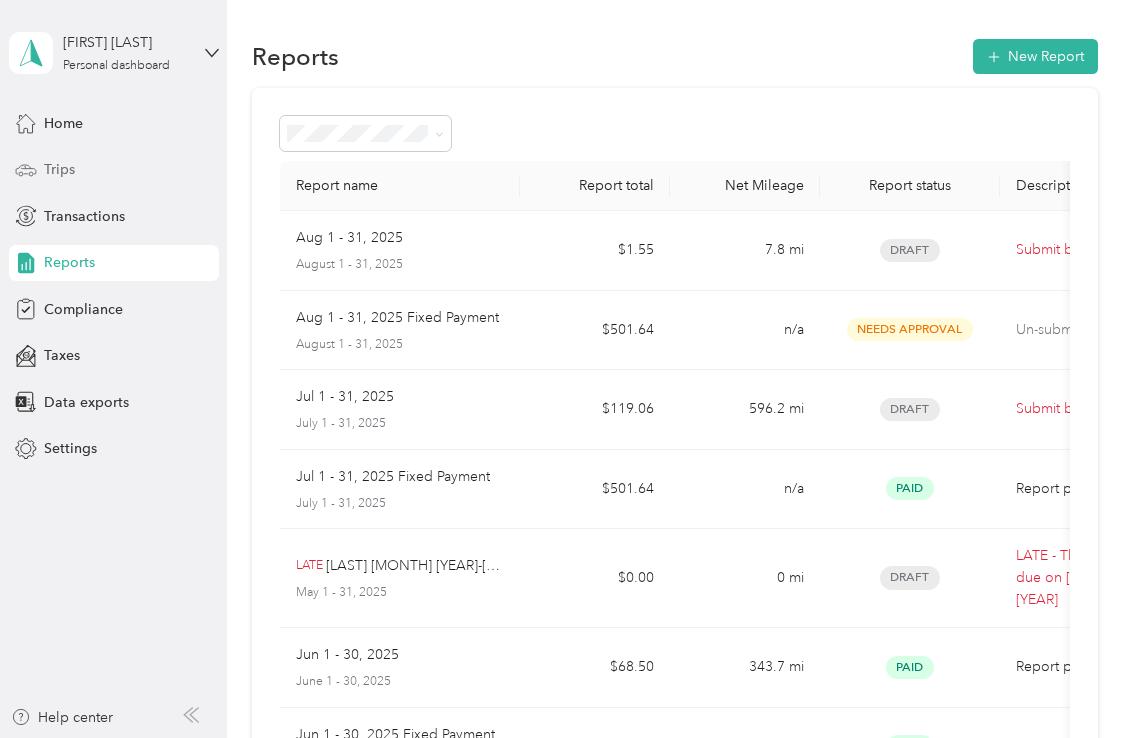 click on "Trips" at bounding box center [59, 169] 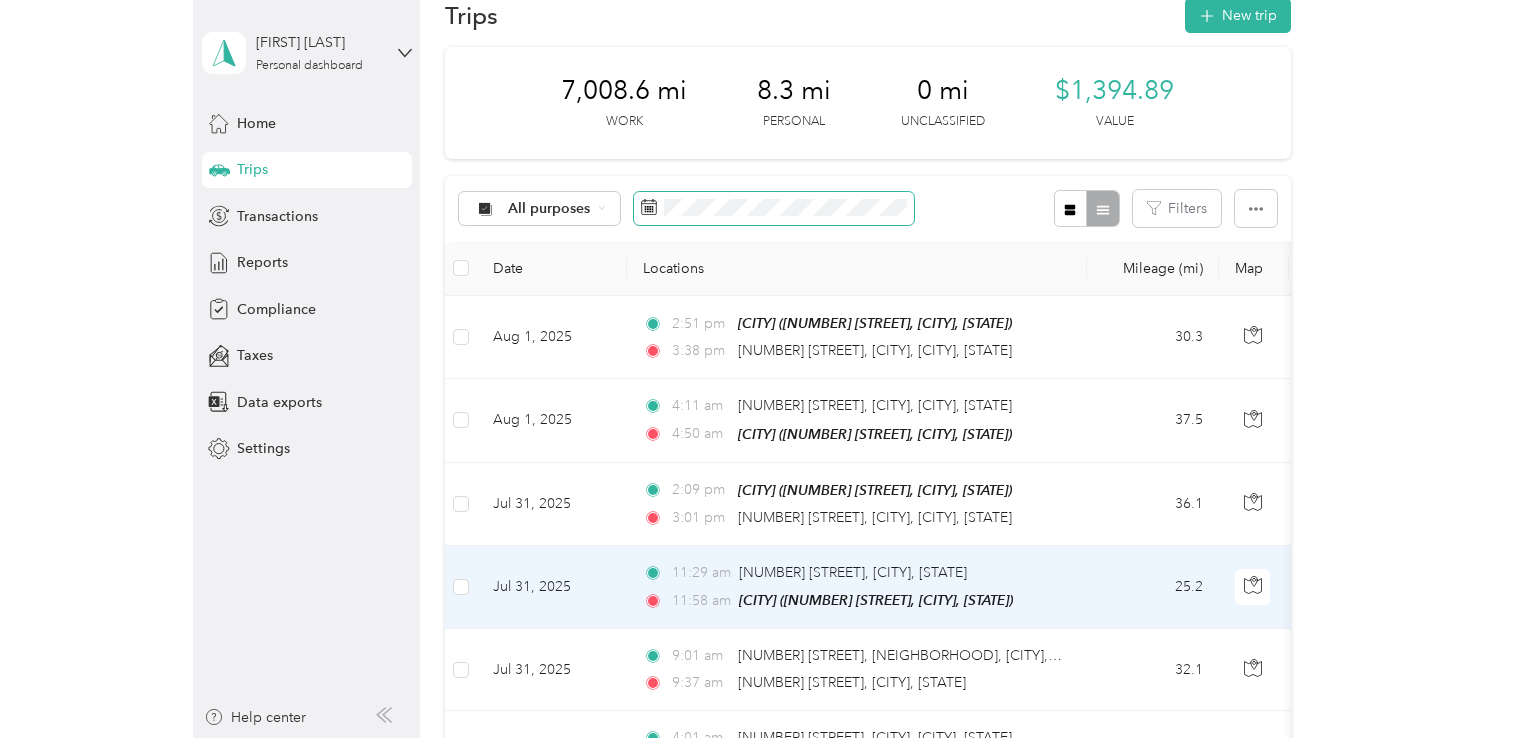 scroll, scrollTop: 0, scrollLeft: 0, axis: both 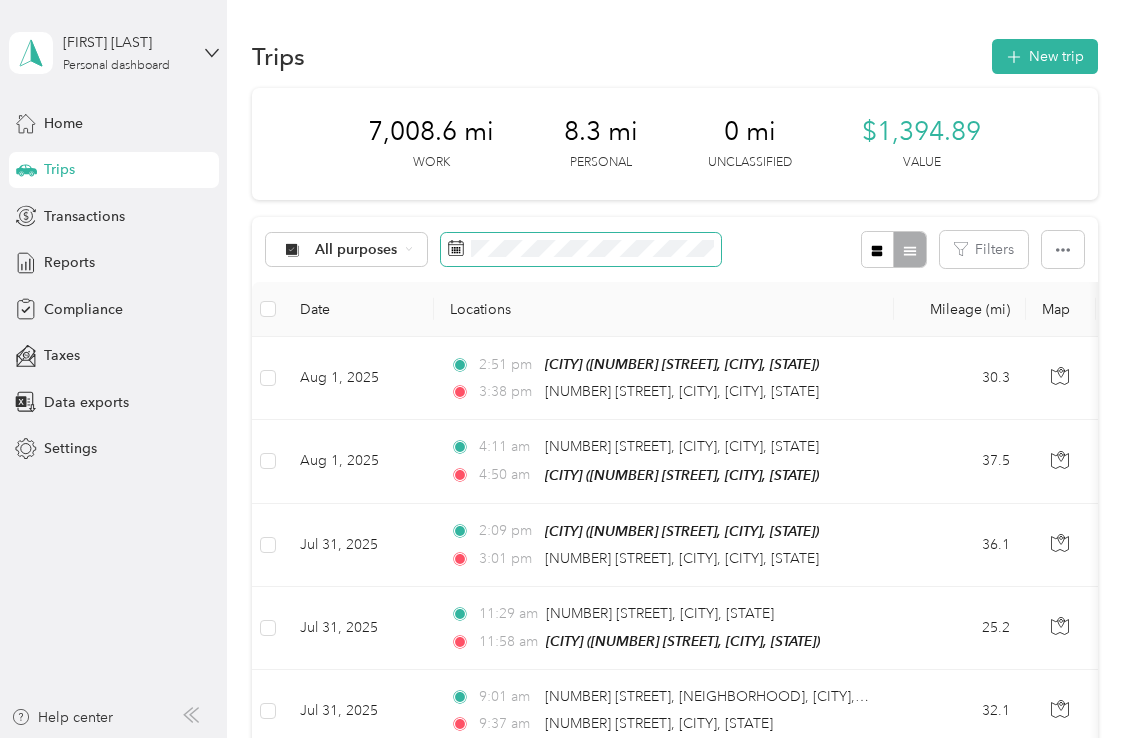 click 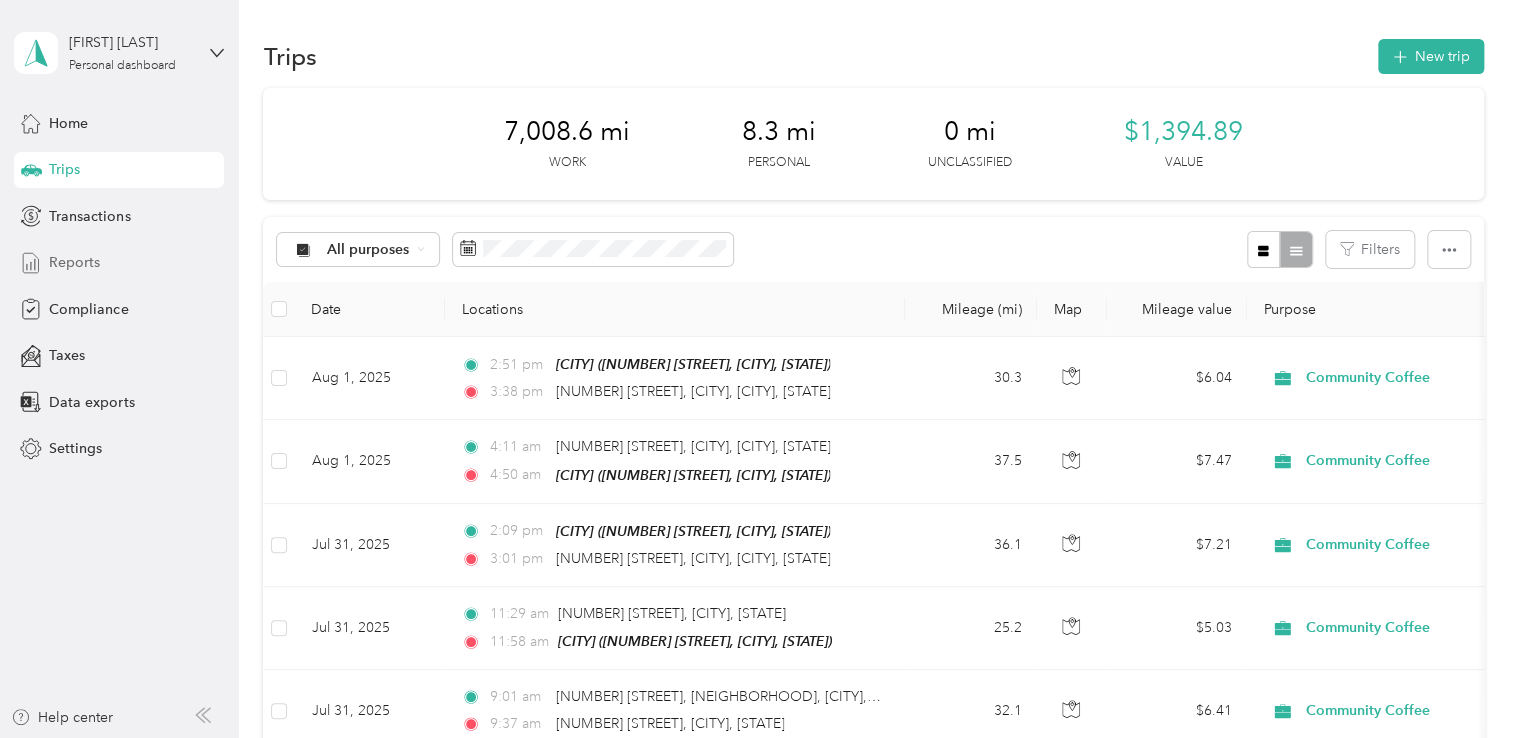 click on "Reports" at bounding box center [74, 262] 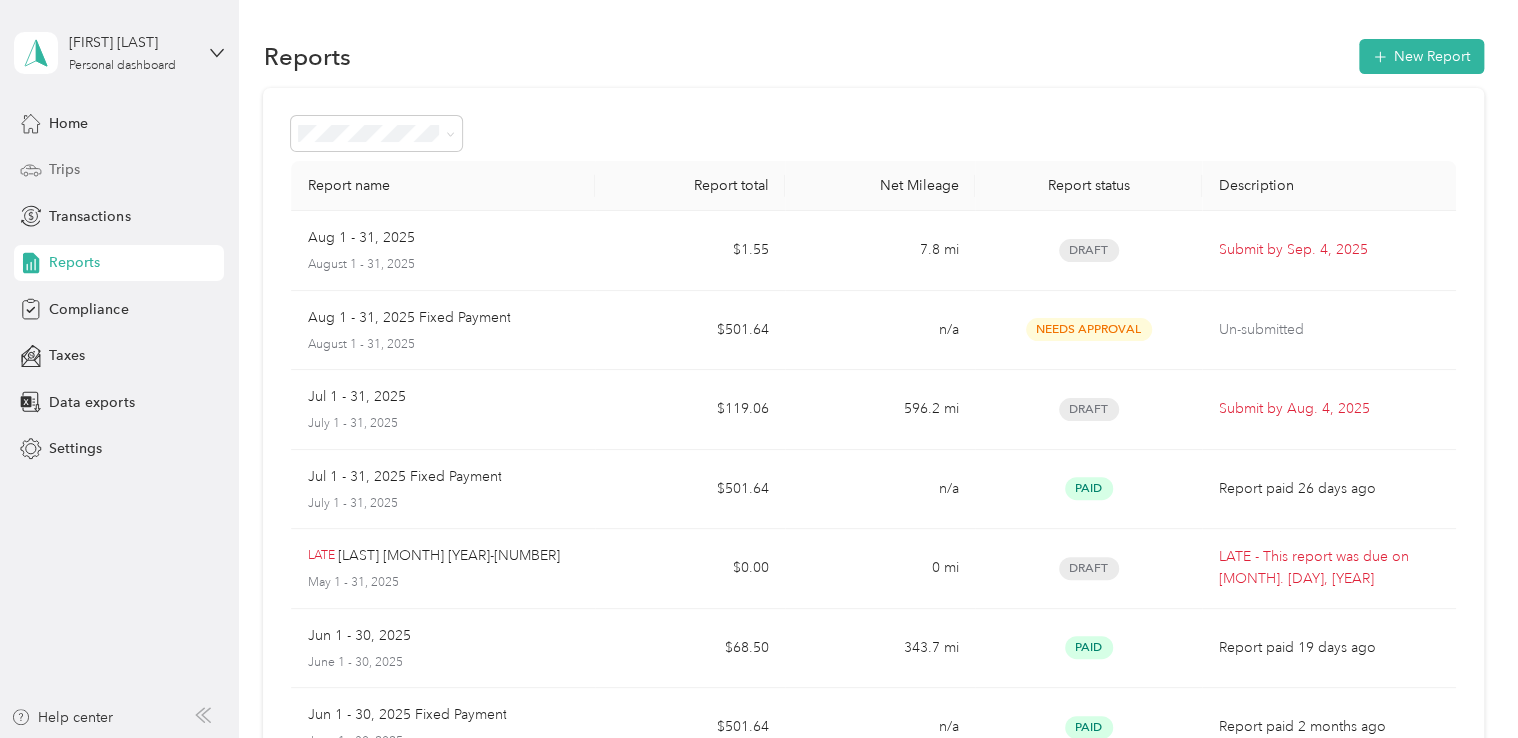 click on "Trips" at bounding box center (64, 169) 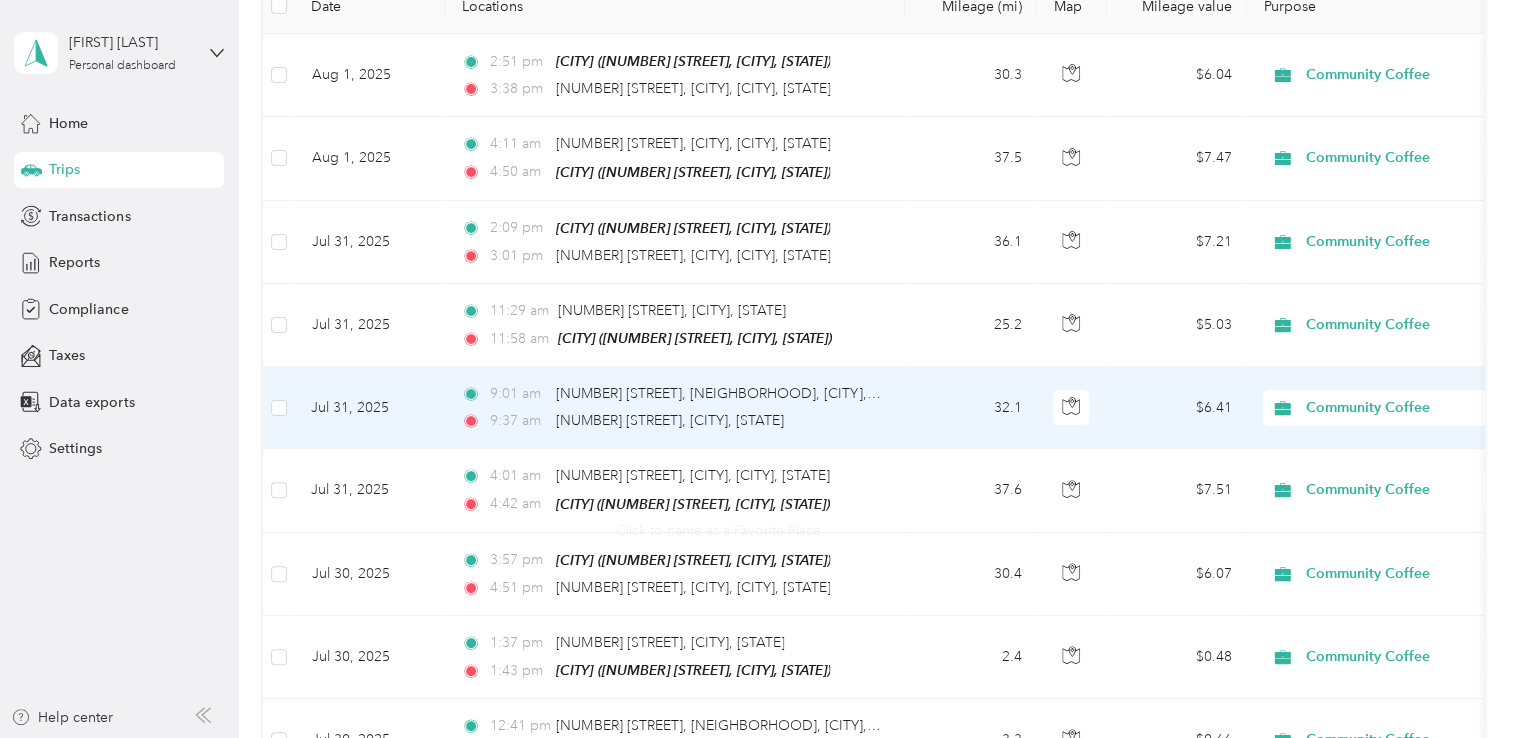 scroll, scrollTop: 247, scrollLeft: 0, axis: vertical 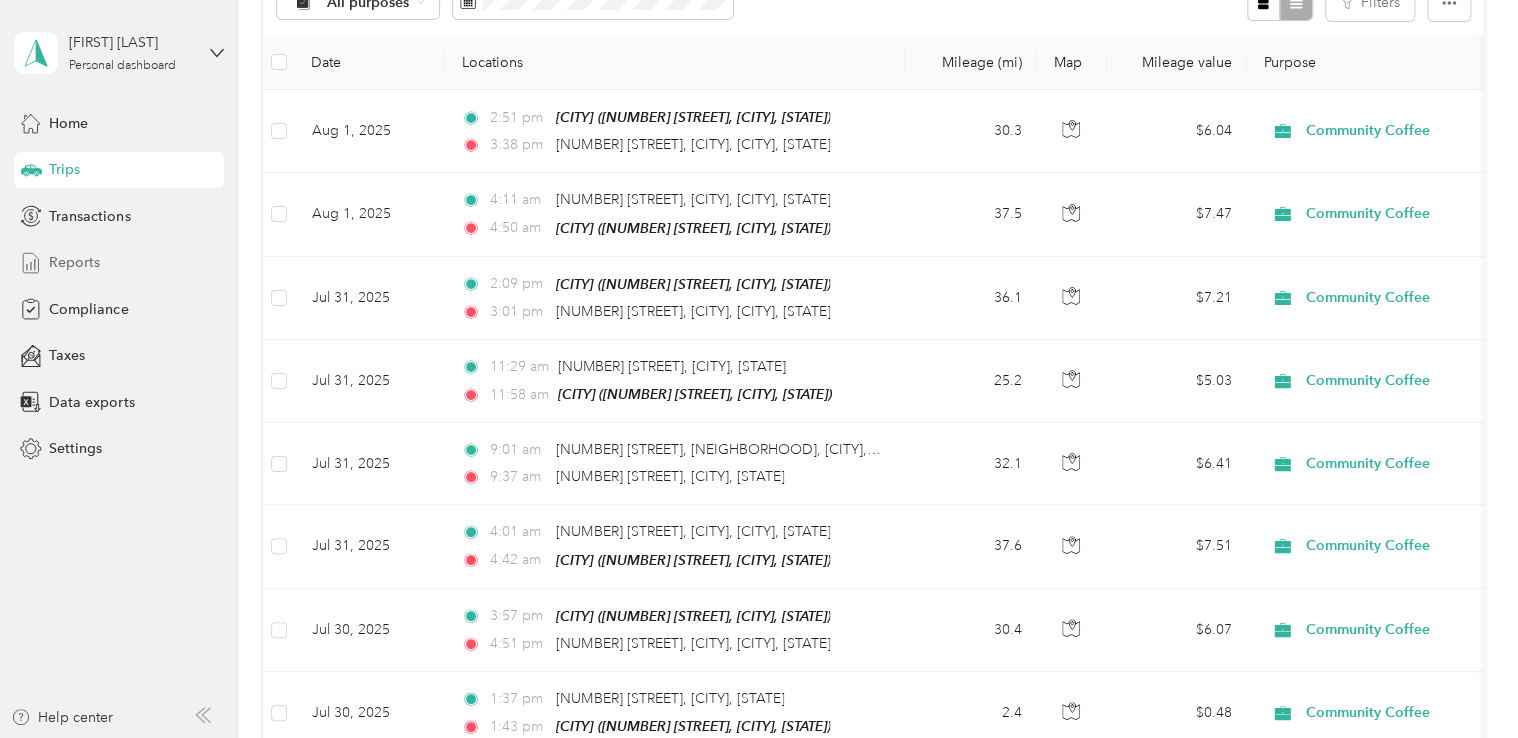 click on "Reports" at bounding box center [74, 262] 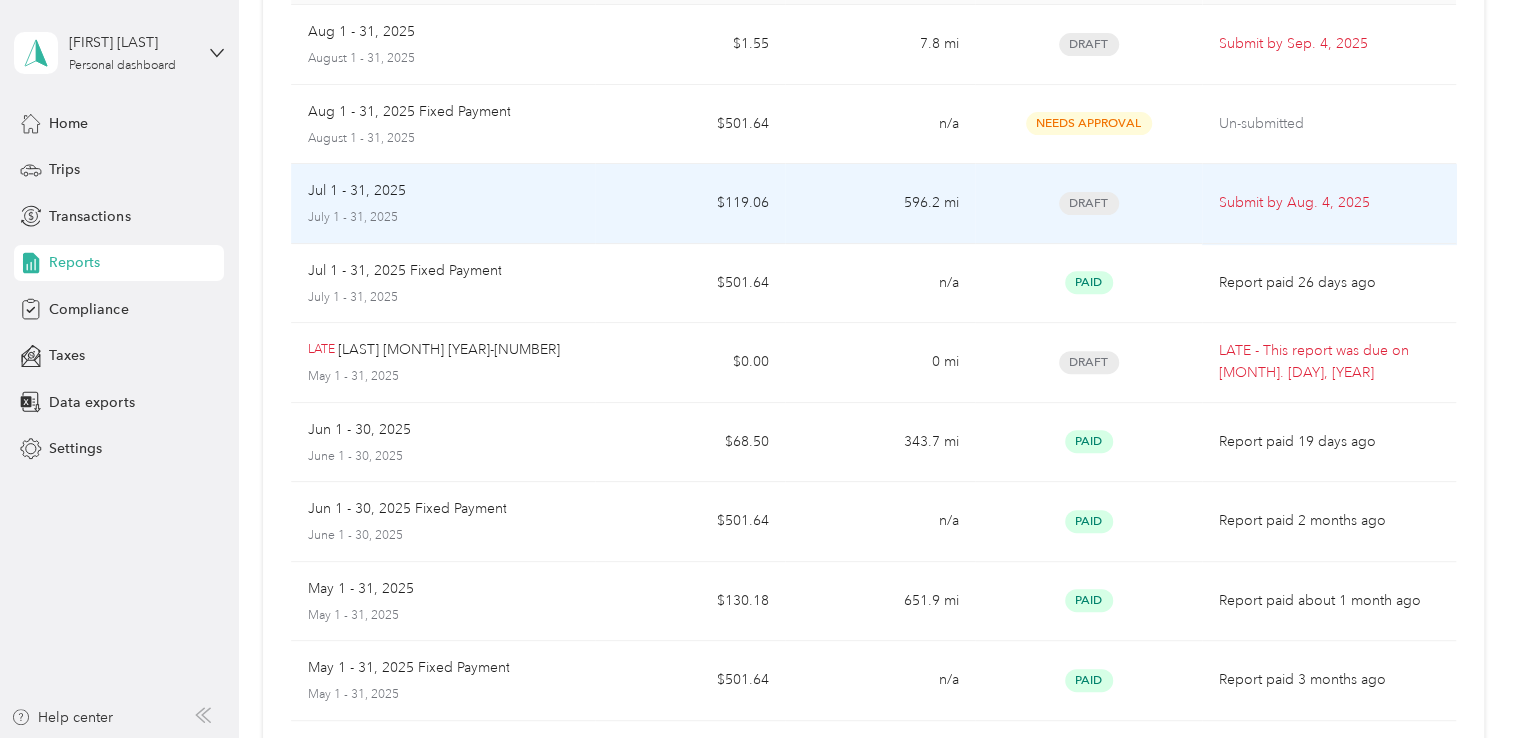 scroll, scrollTop: 204, scrollLeft: 0, axis: vertical 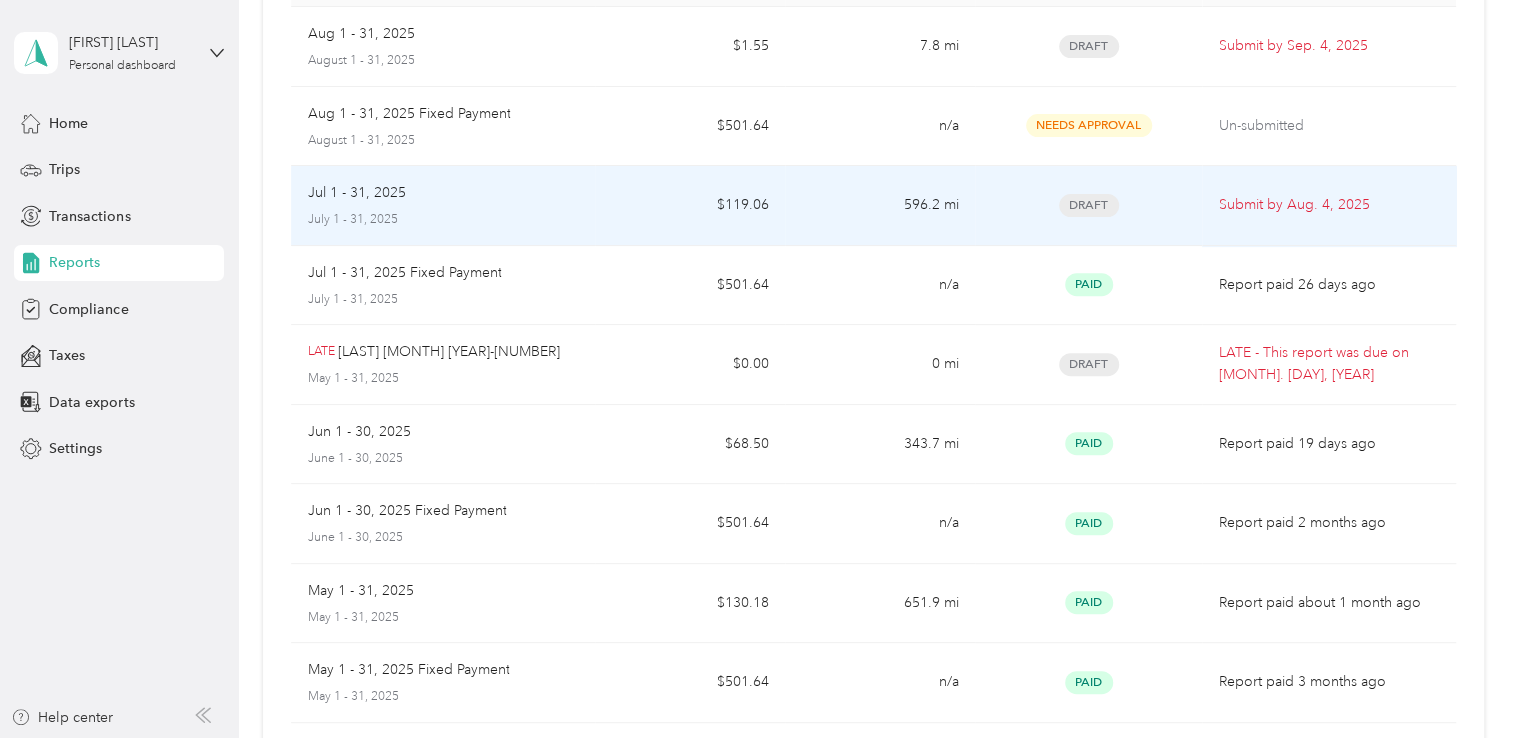 click on "July 1 - 31, 2025" at bounding box center (443, 220) 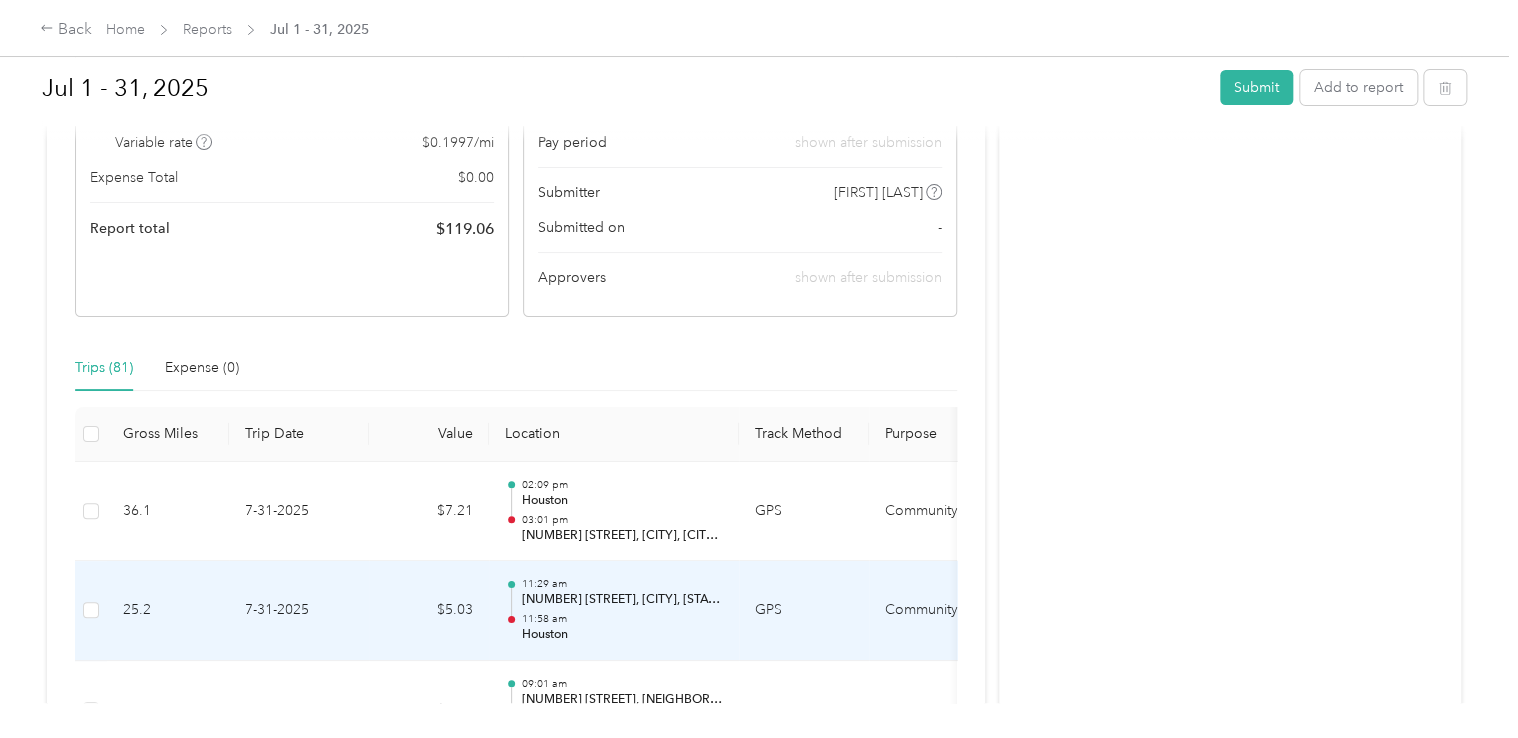 scroll, scrollTop: 0, scrollLeft: 0, axis: both 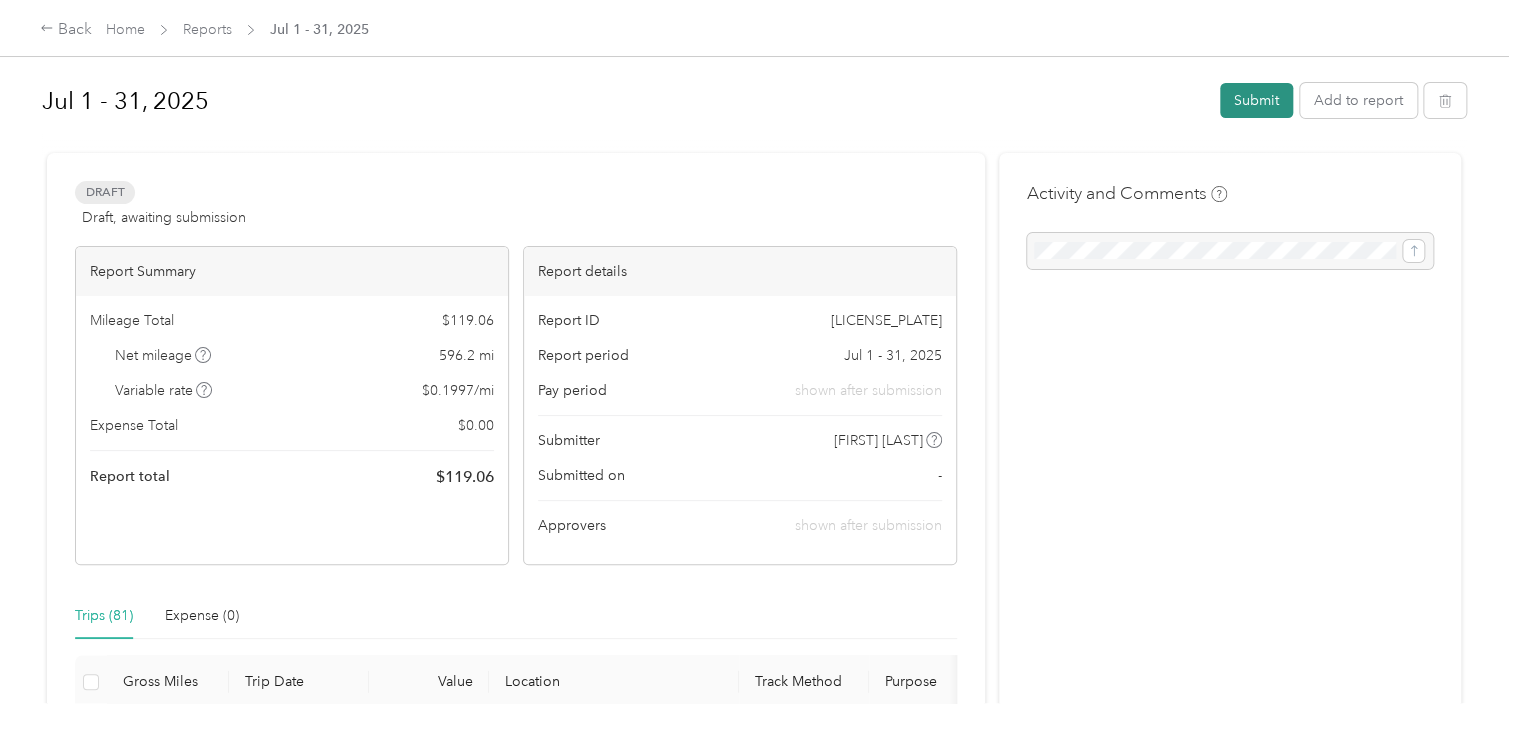 click on "Submit" at bounding box center [1256, 100] 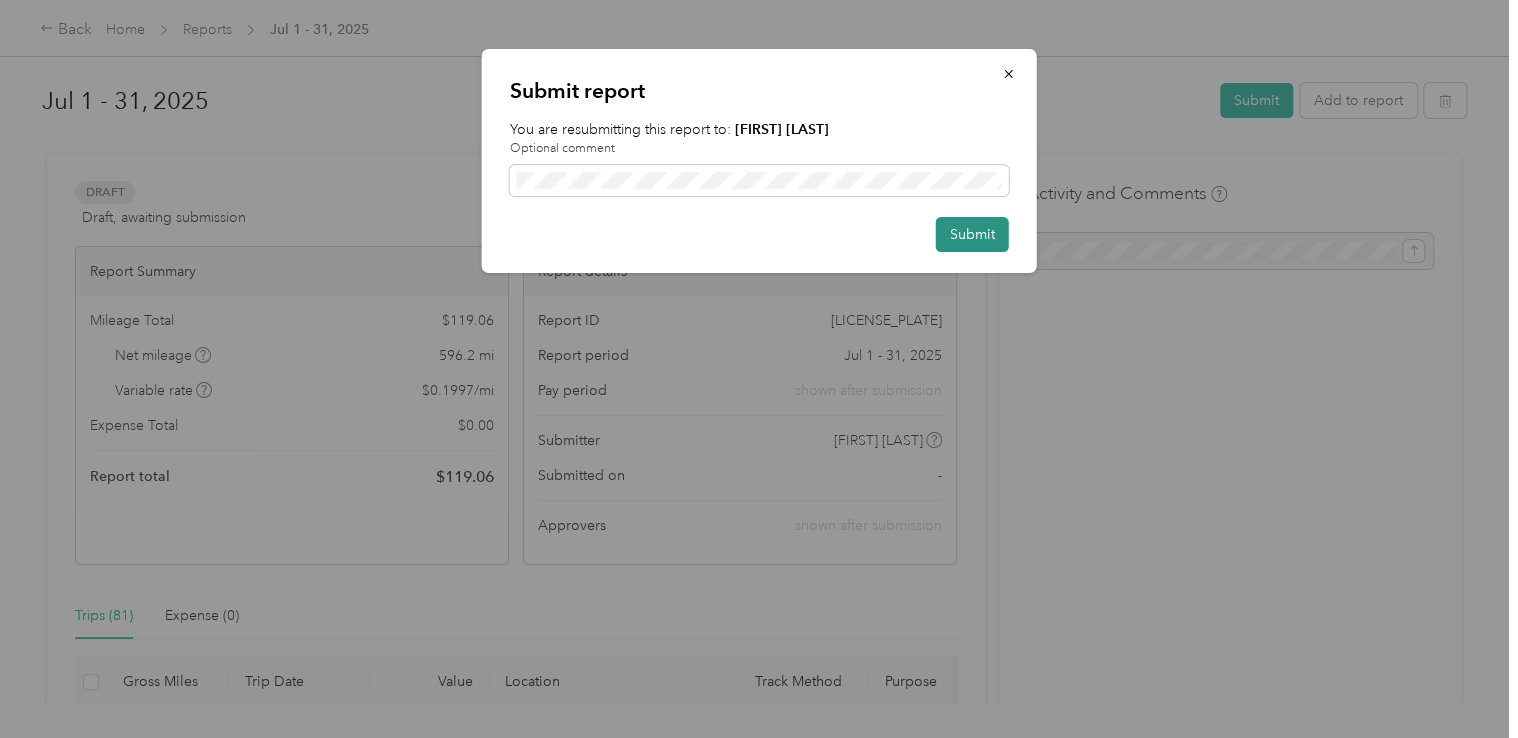 click on "Submit" at bounding box center [972, 234] 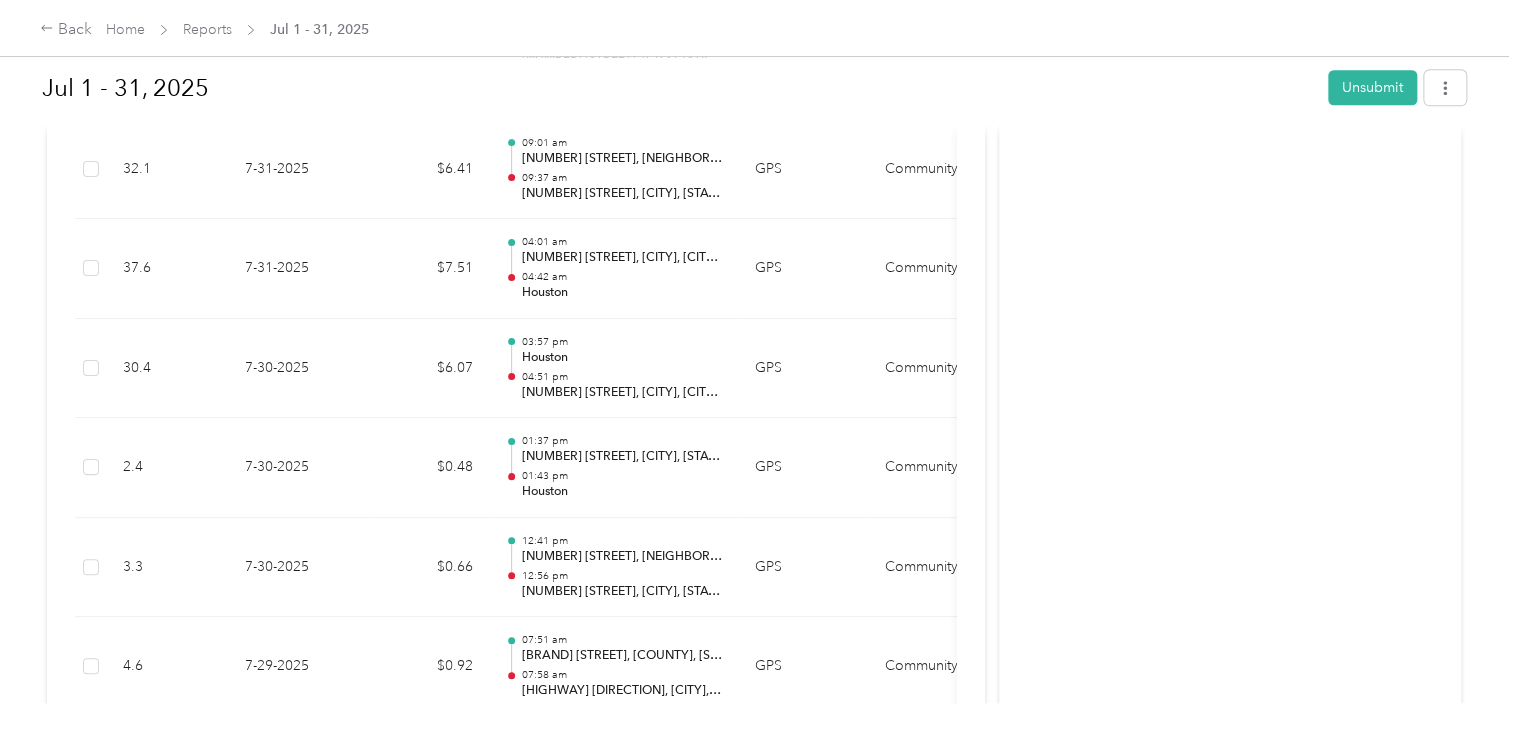 scroll, scrollTop: 774, scrollLeft: 0, axis: vertical 